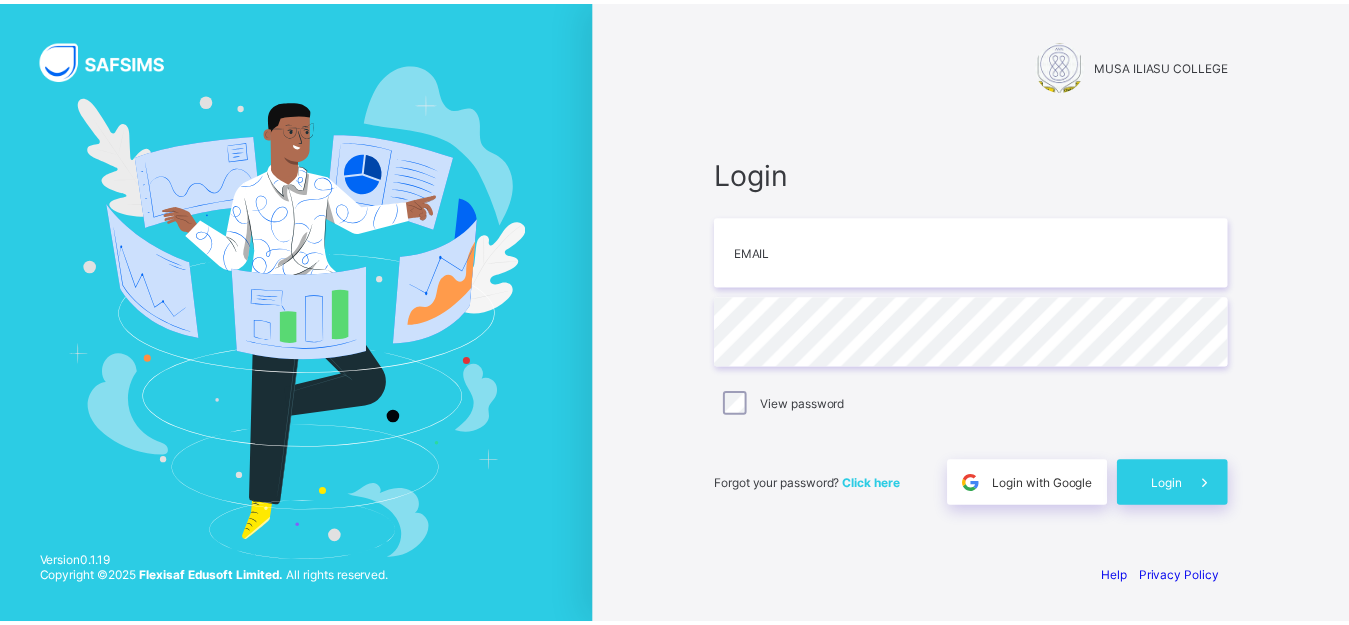 scroll, scrollTop: 0, scrollLeft: 0, axis: both 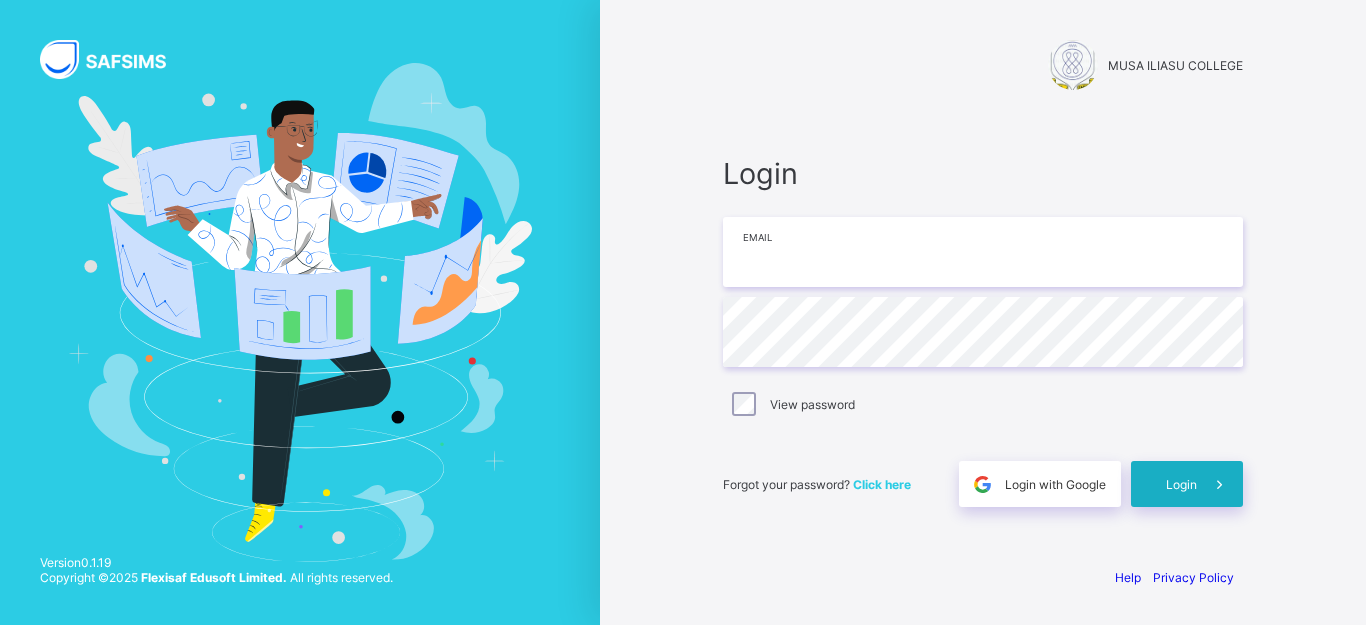 type on "**********" 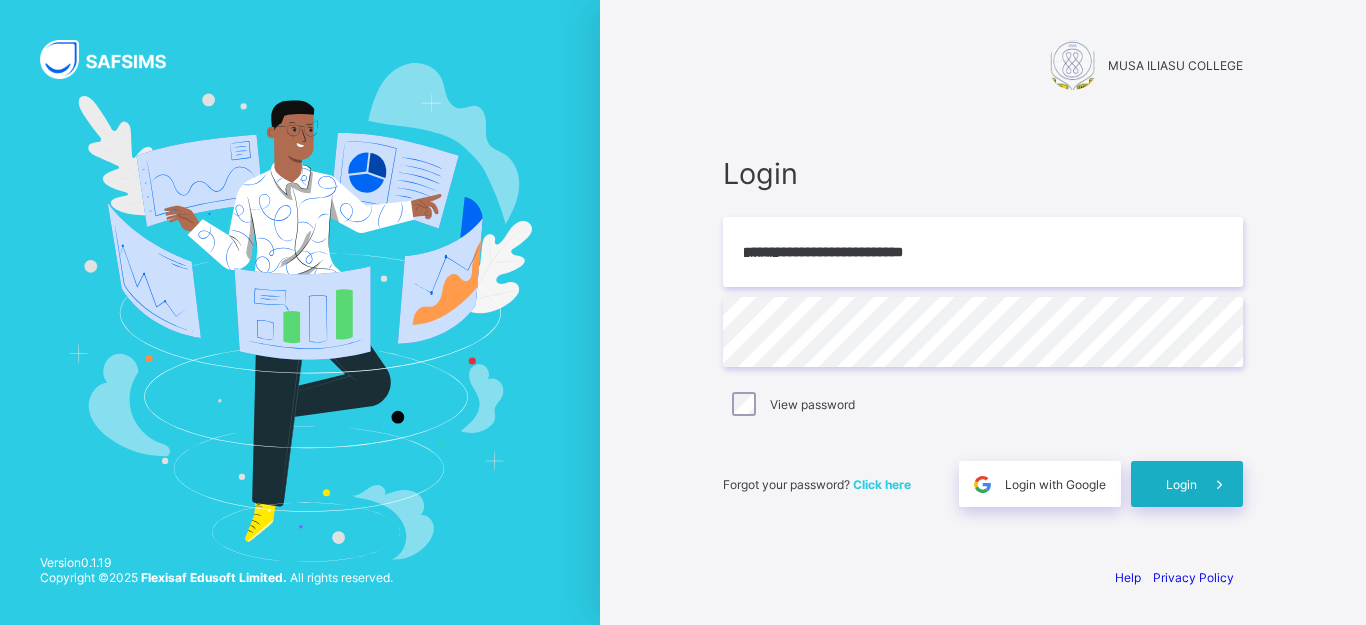 click on "Login" at bounding box center [1187, 484] 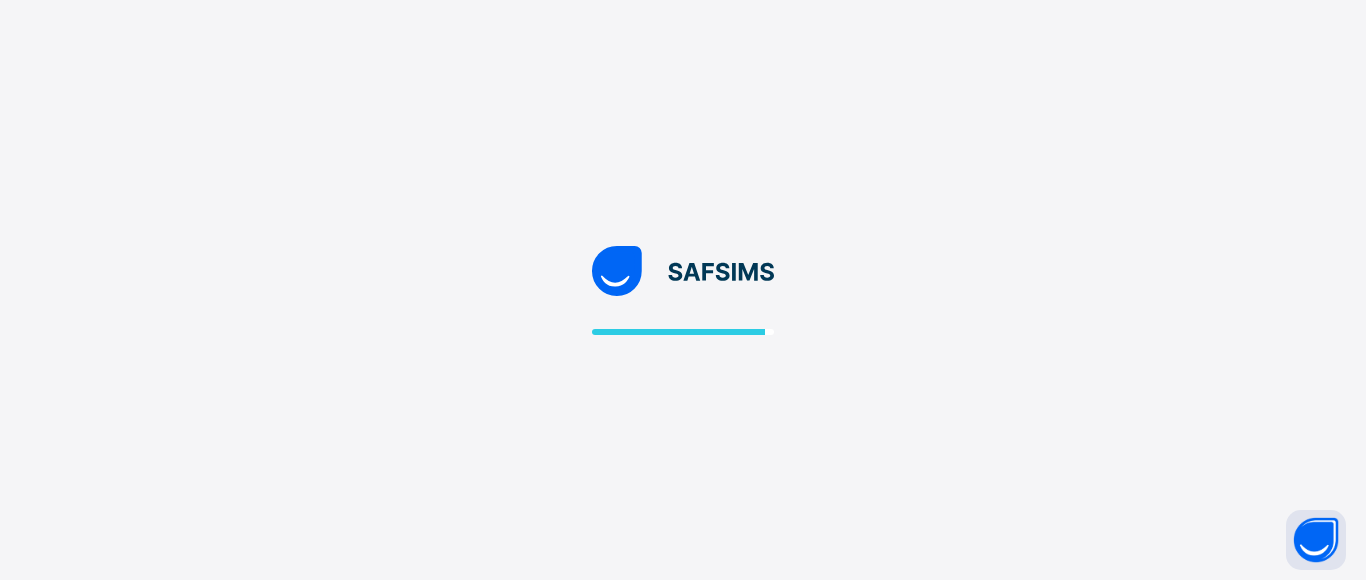 scroll, scrollTop: 0, scrollLeft: 0, axis: both 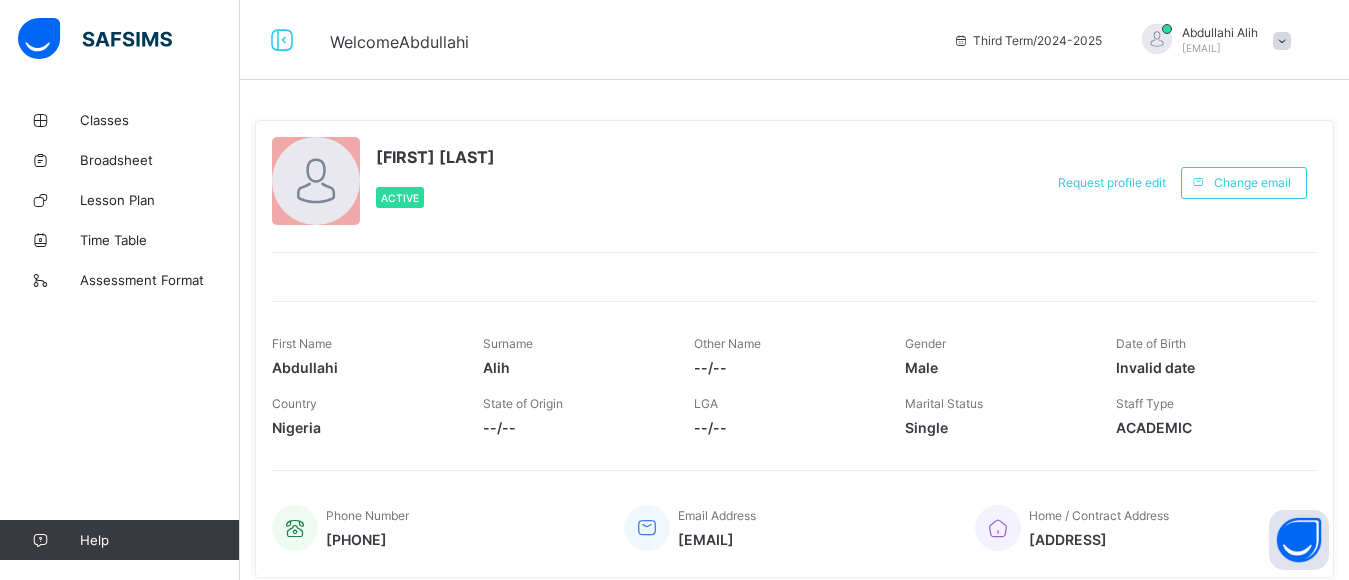 click at bounding box center [1157, 39] 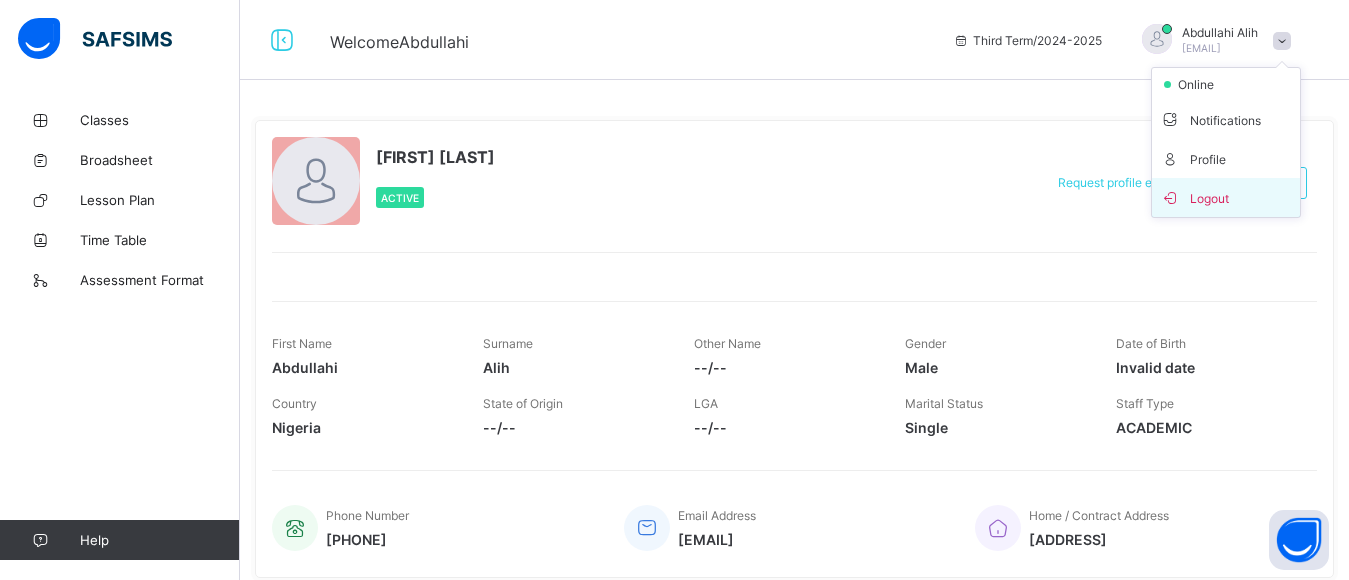 click on "Logout" at bounding box center (1226, 197) 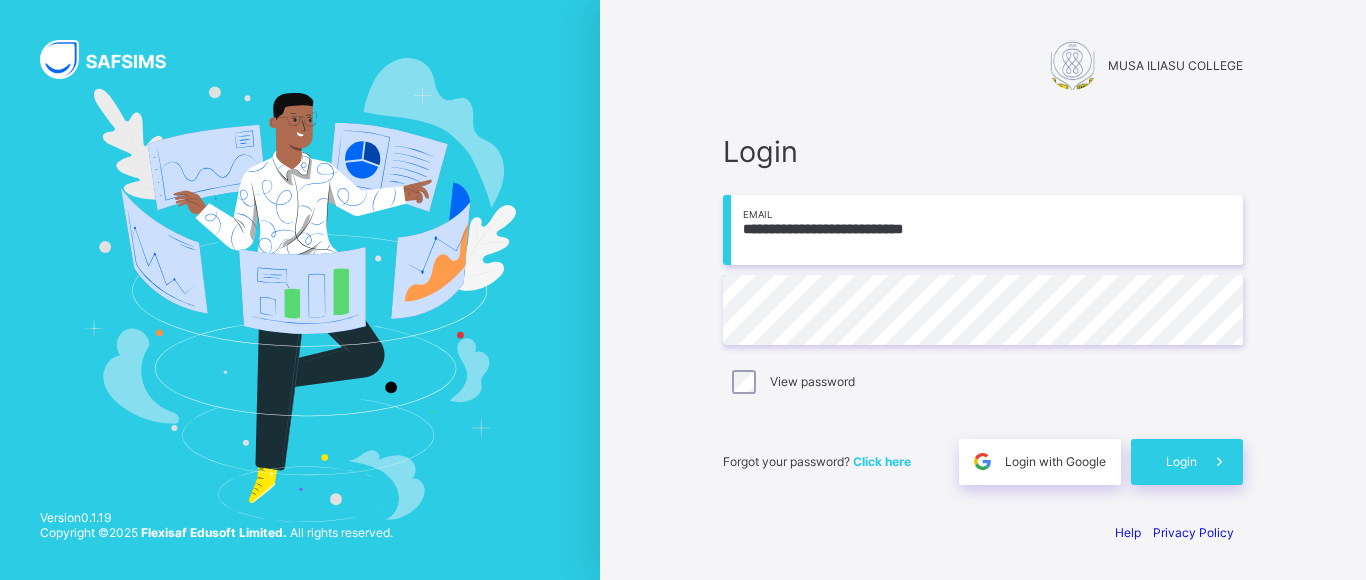 click on "**********" at bounding box center (983, 230) 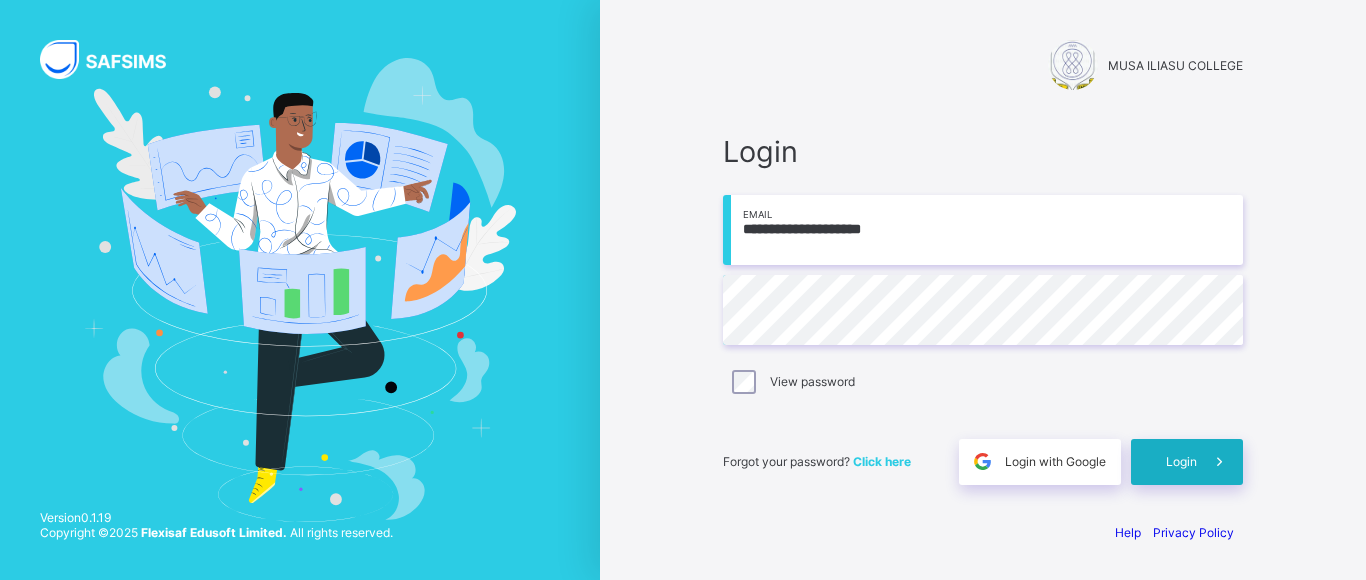 click on "Login" at bounding box center [1187, 462] 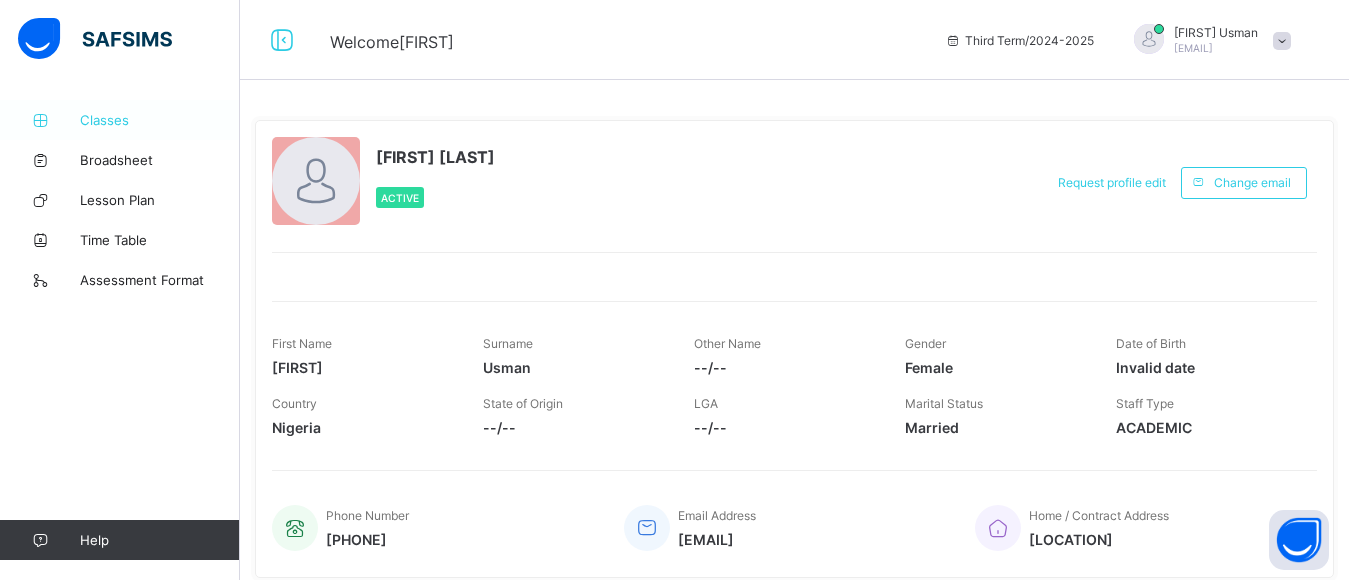 click on "Classes" at bounding box center [160, 120] 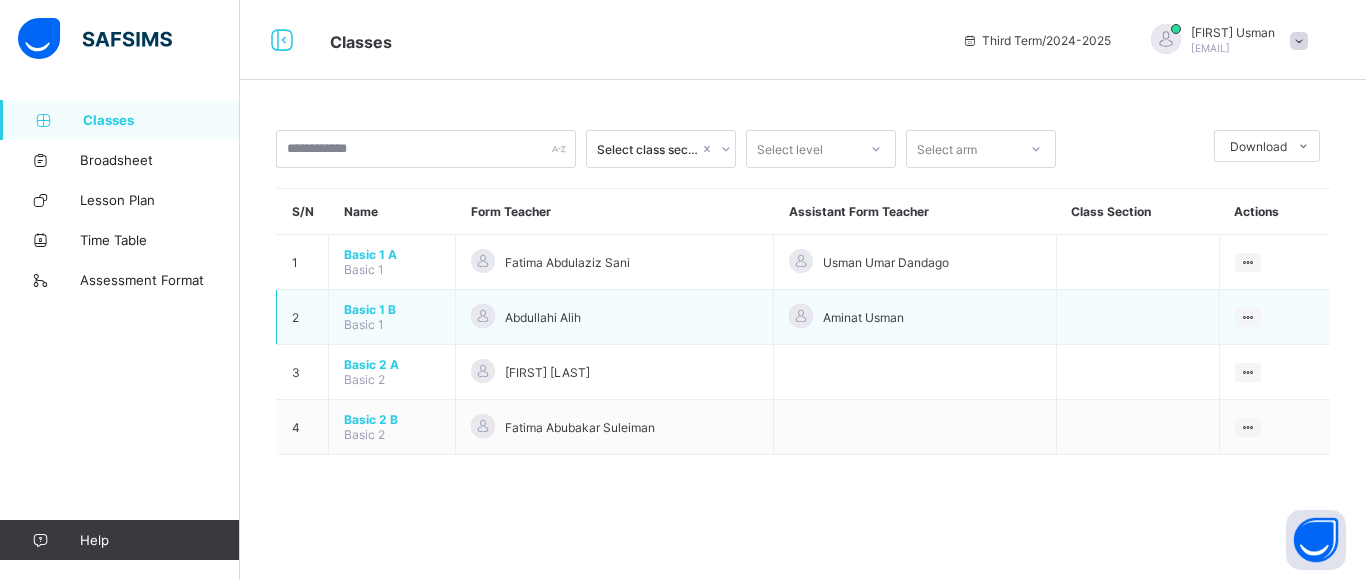click on "Aminat Usman" at bounding box center [863, 317] 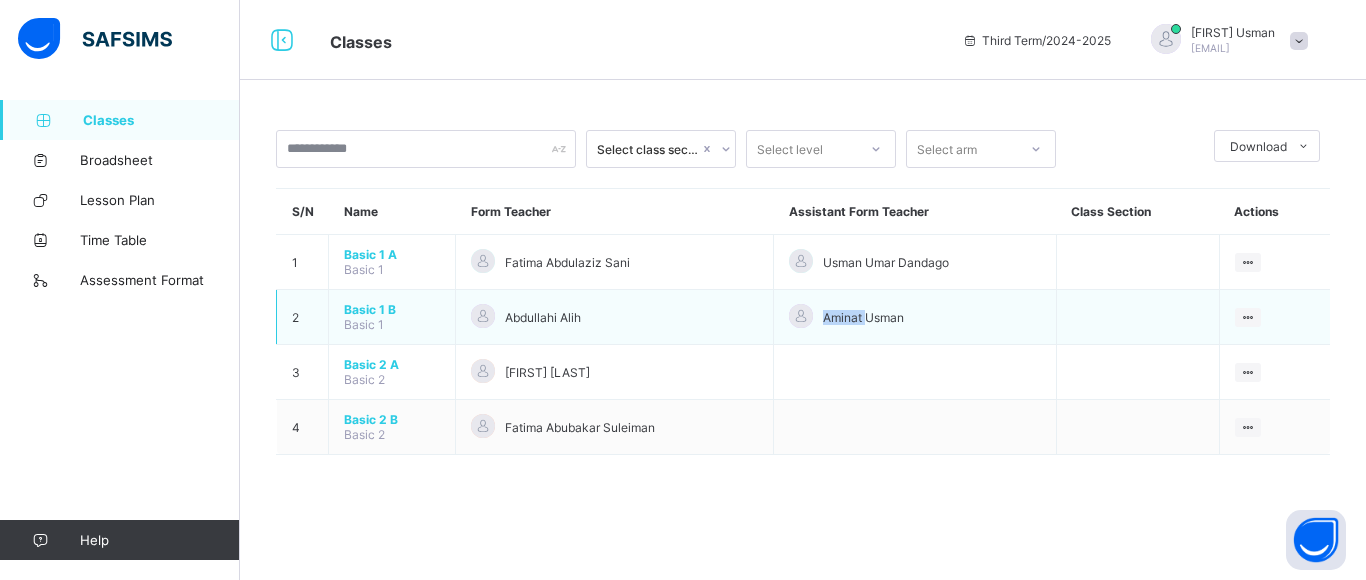click on "Abdullahi Alih" at bounding box center (614, 317) 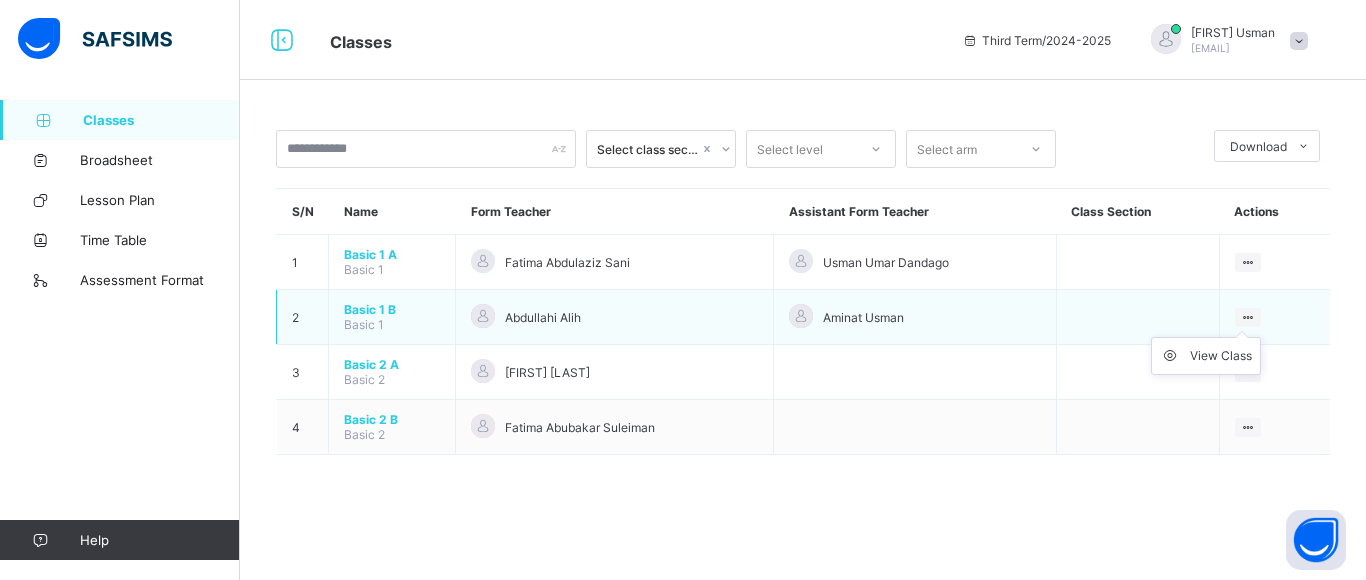 click on "View Class" at bounding box center [1206, 356] 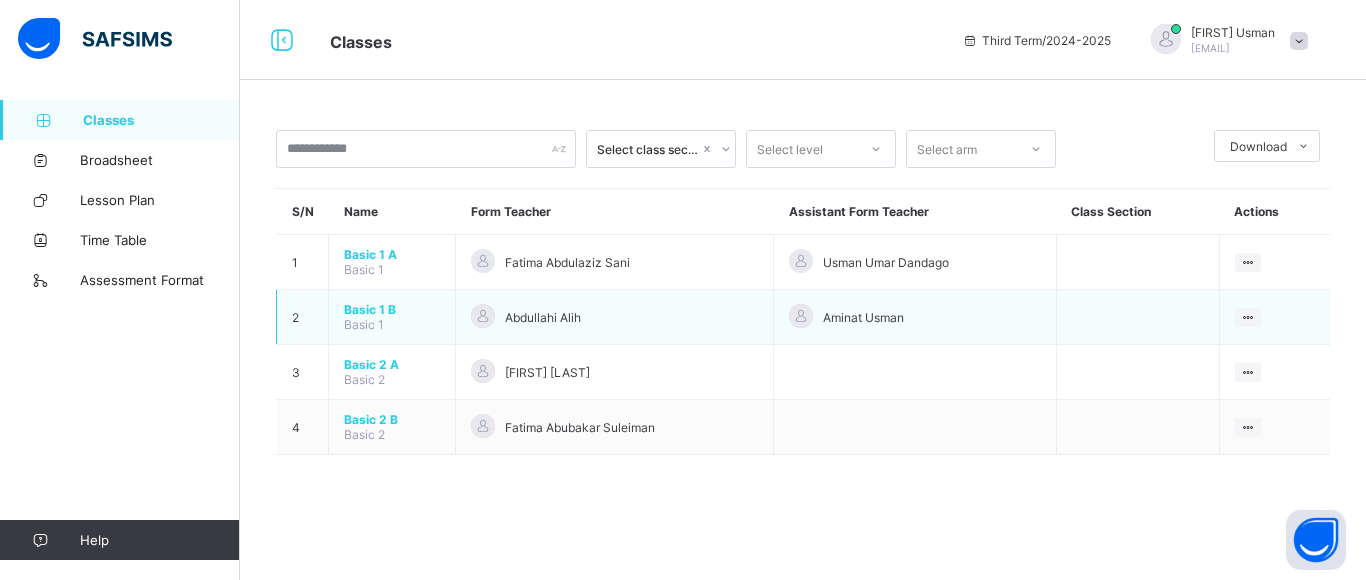 click on "Aminat Usman" at bounding box center [915, 317] 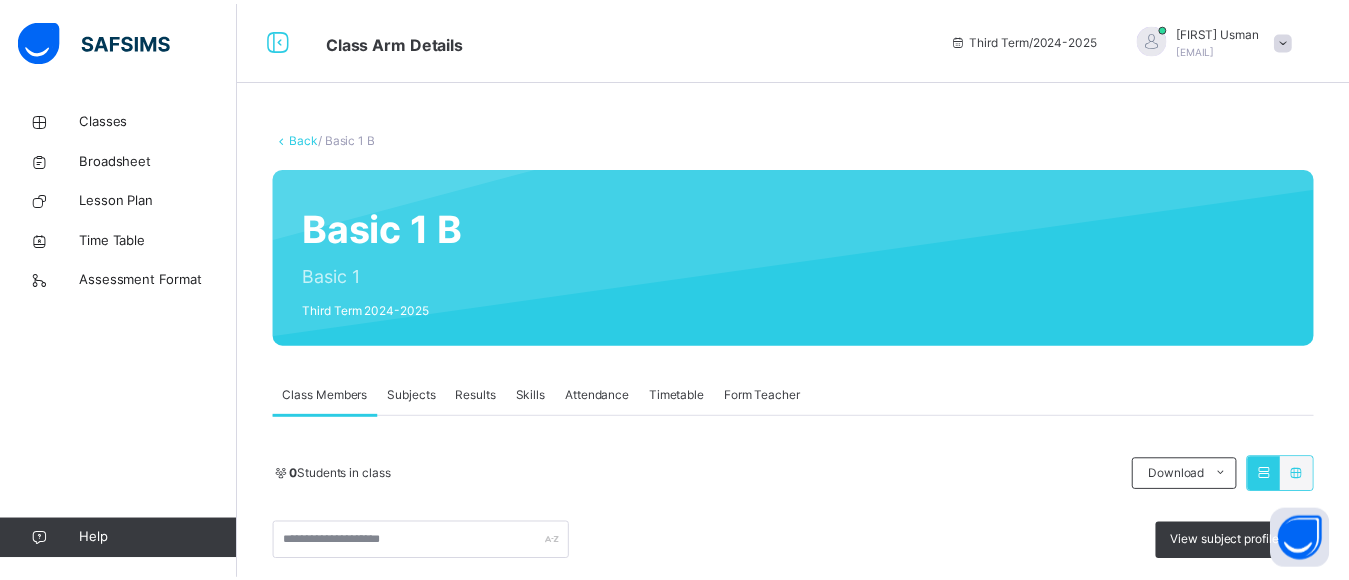 scroll, scrollTop: 640, scrollLeft: 0, axis: vertical 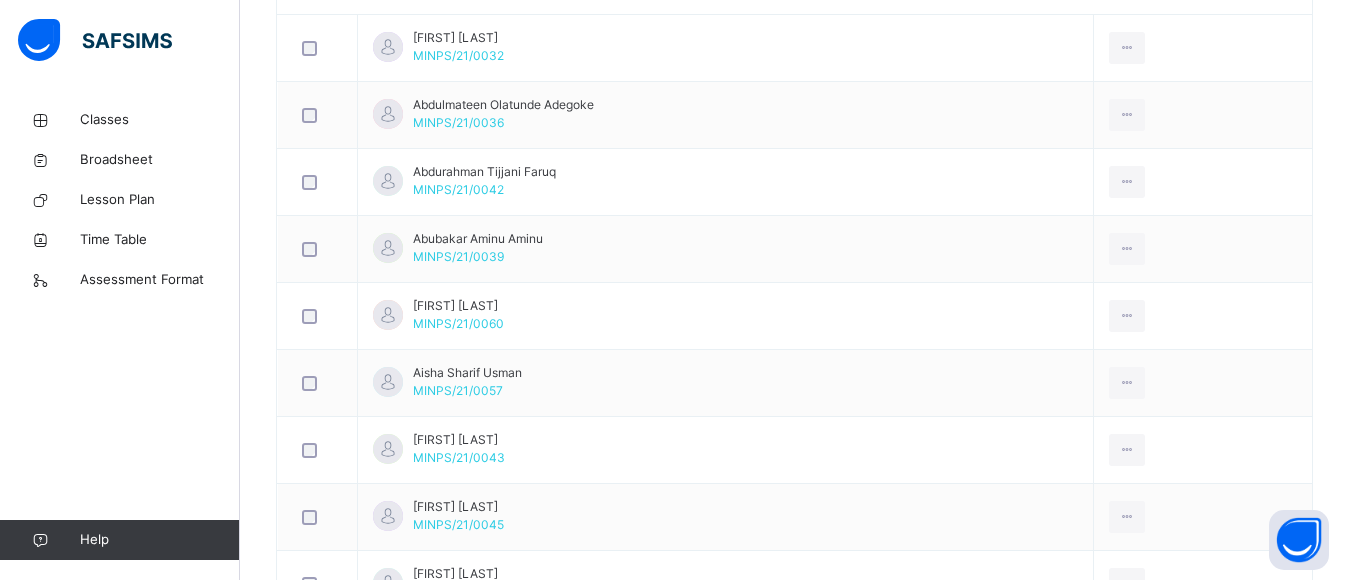 click on "Results" at bounding box center (481, -244) 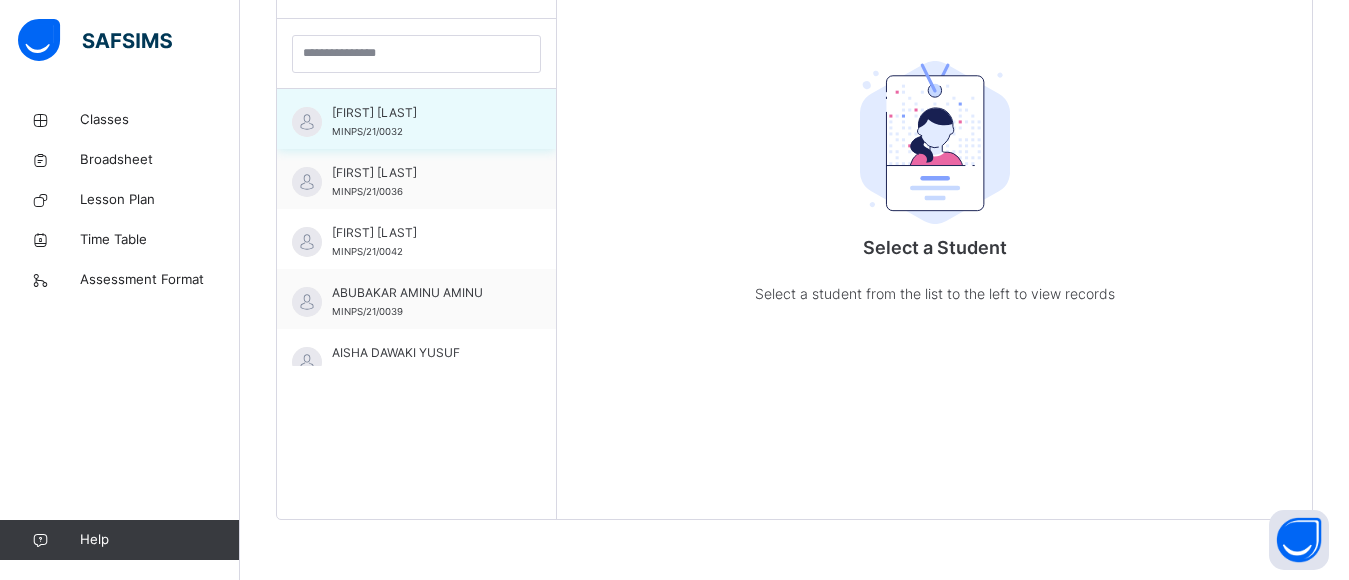 click on "ABDULLAZIZ  ABDALLAH" at bounding box center [421, 113] 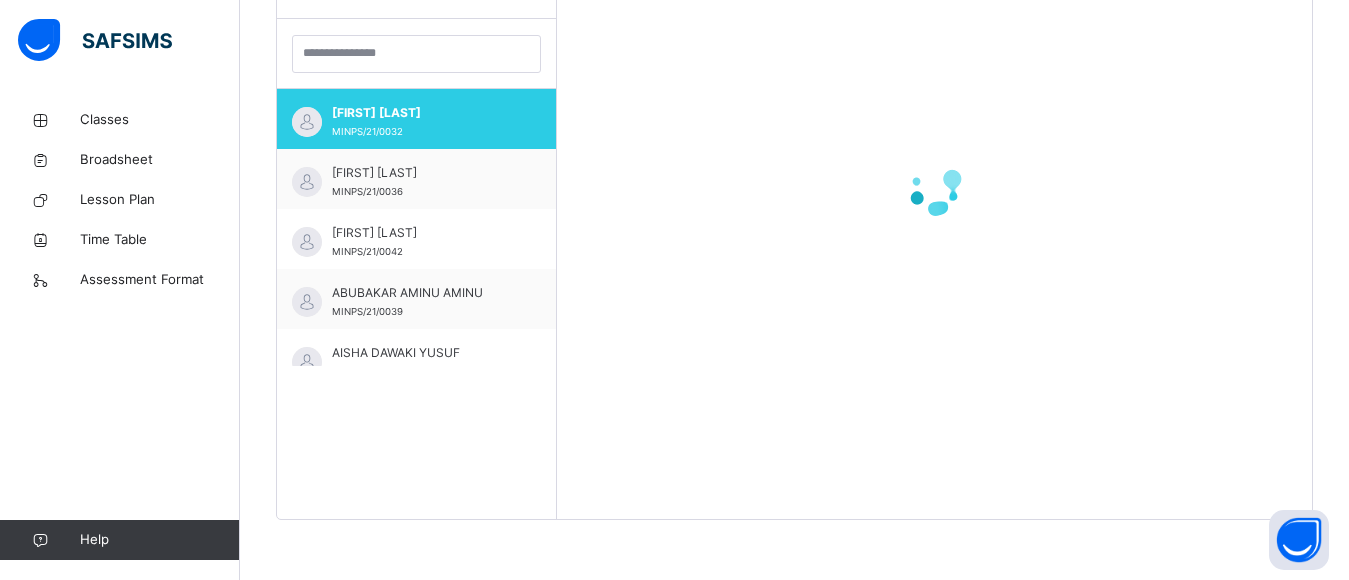 scroll, scrollTop: 560, scrollLeft: 0, axis: vertical 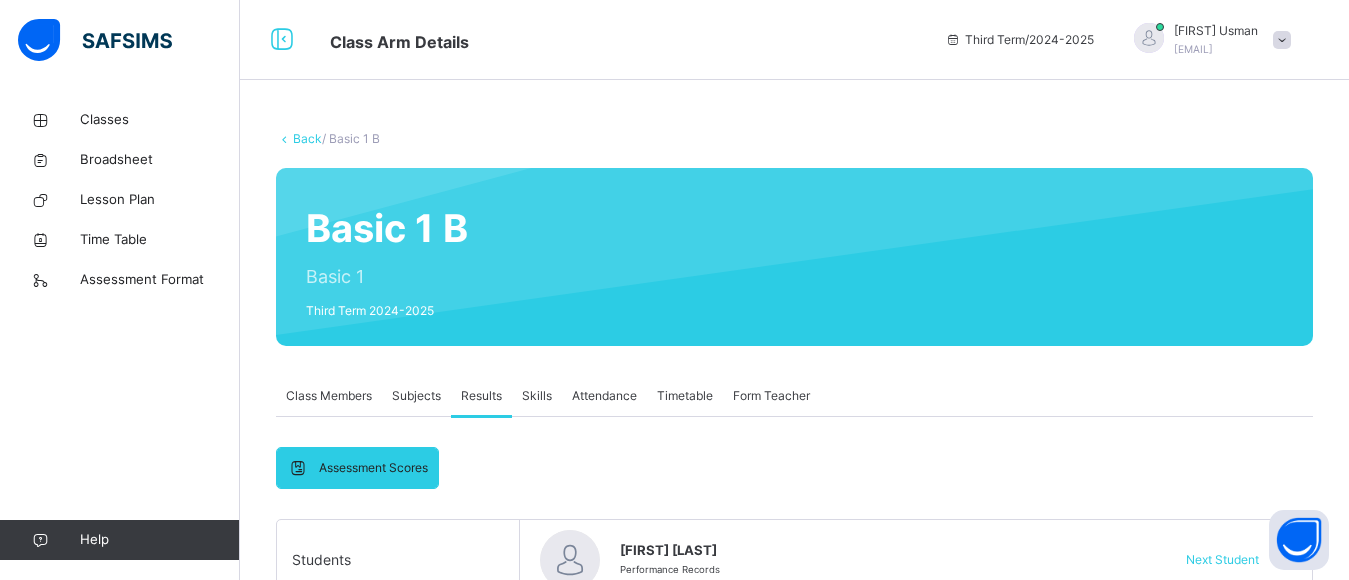click on "Class Members" at bounding box center (329, 396) 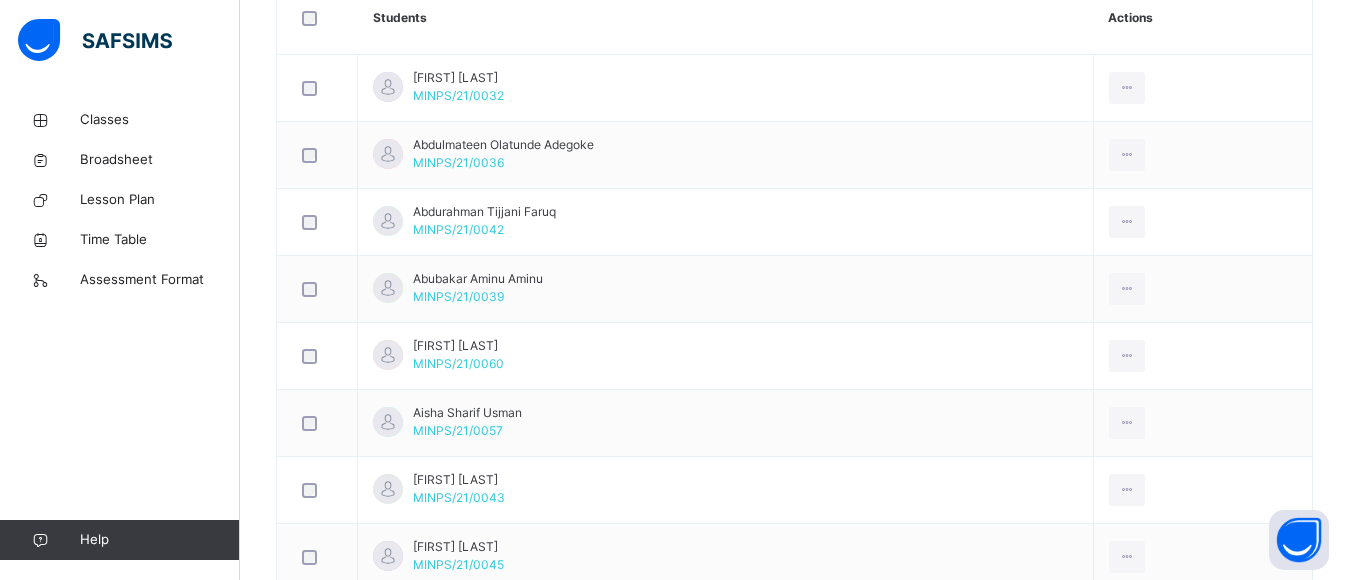 scroll, scrollTop: 640, scrollLeft: 0, axis: vertical 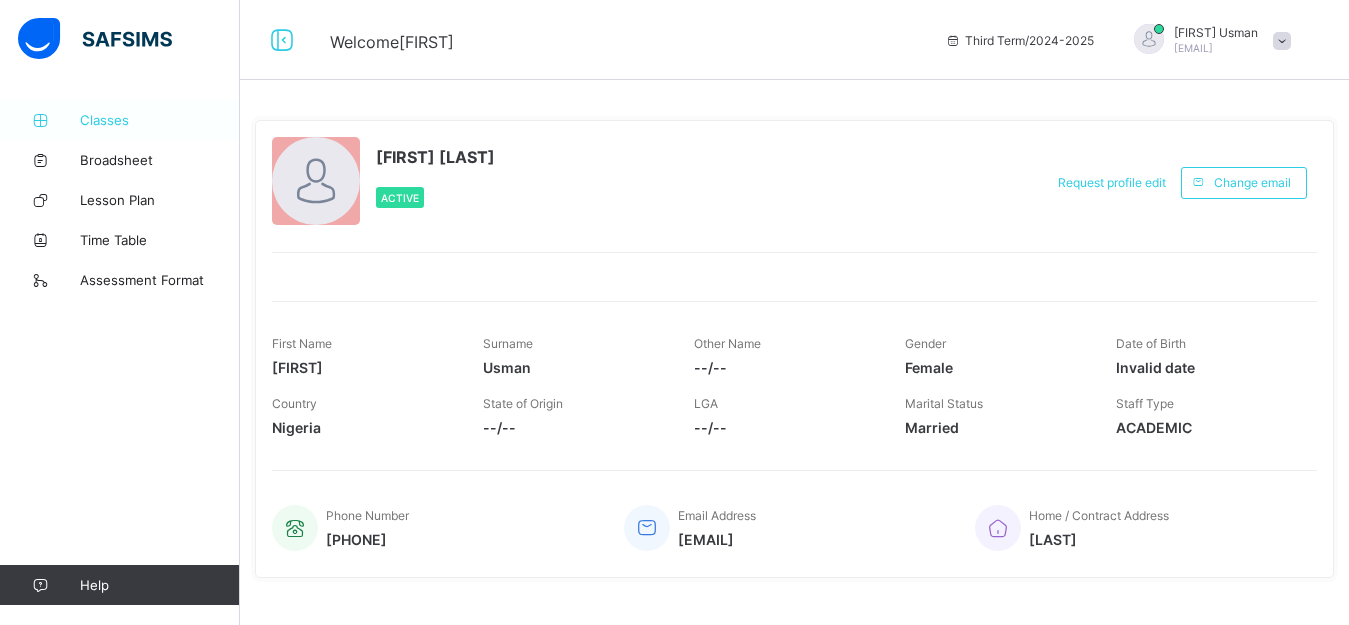 click on "Classes" at bounding box center [160, 120] 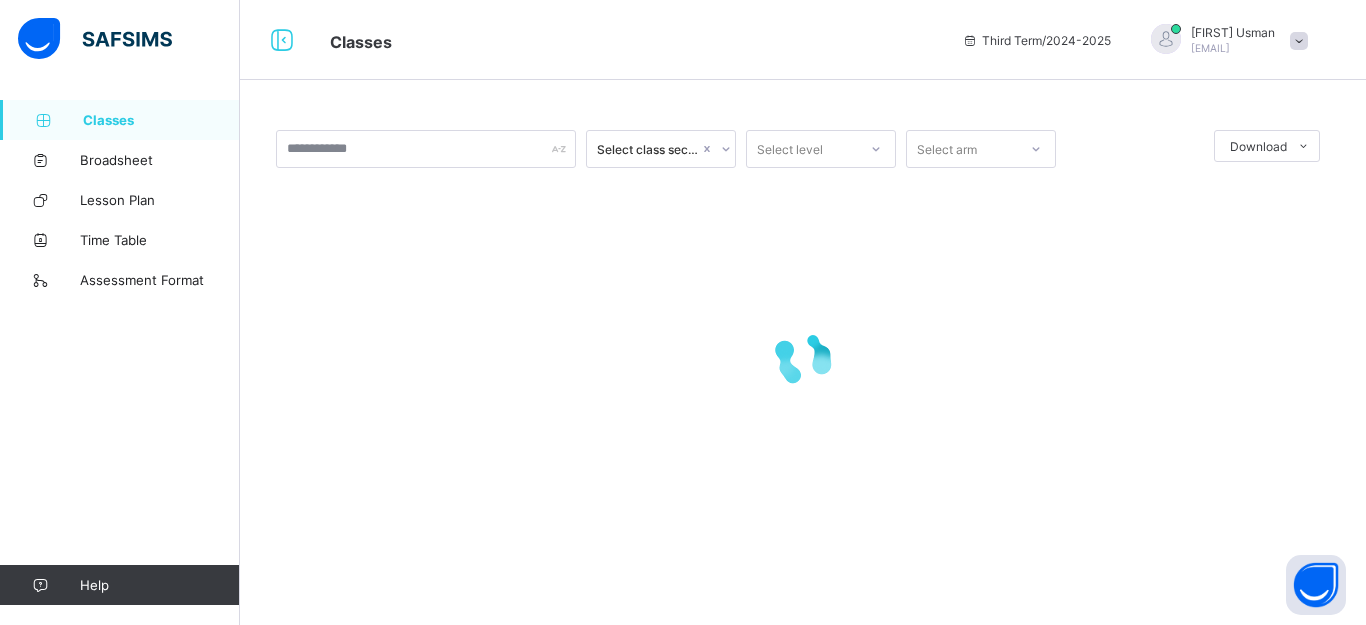 click at bounding box center (1166, 39) 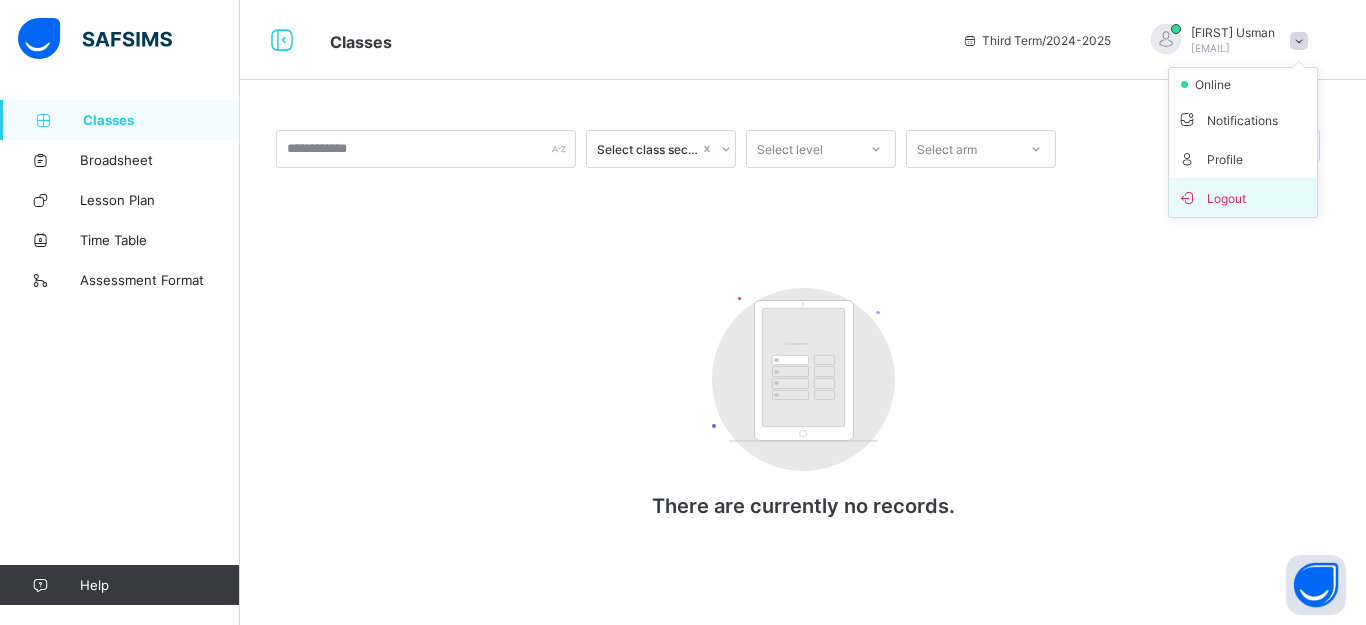 click on "Logout" at bounding box center (1243, 197) 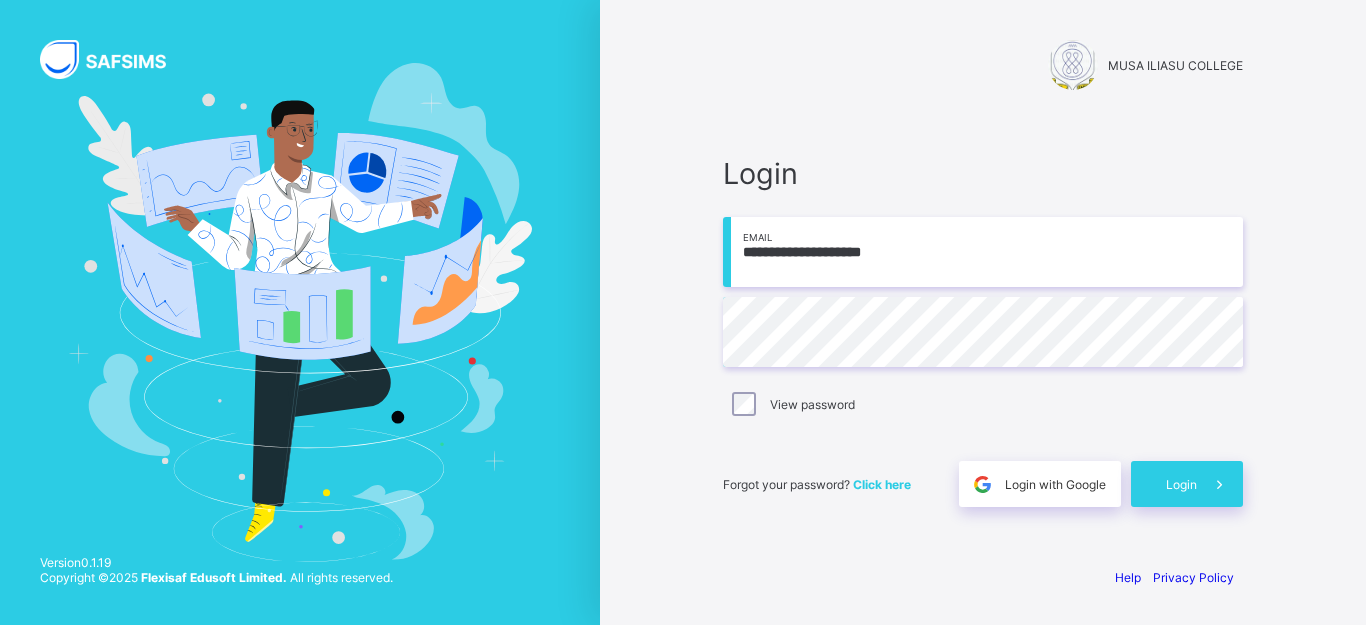 click on "**********" at bounding box center (983, 252) 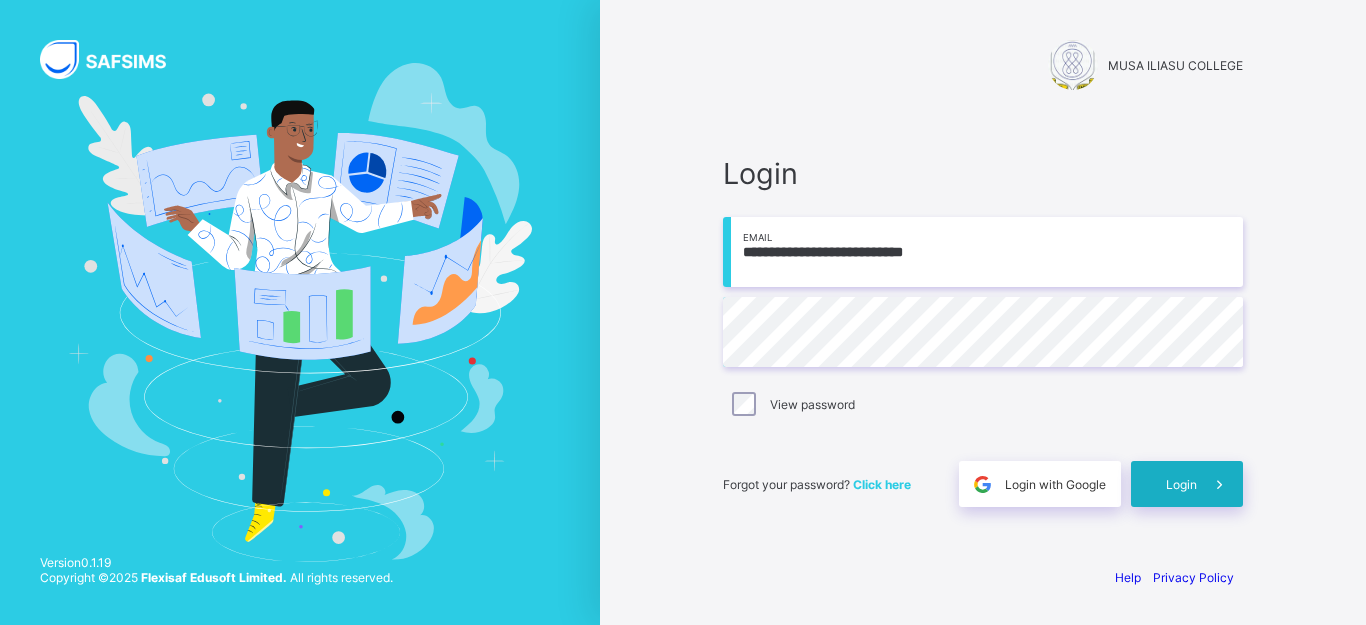 click on "Login" at bounding box center [1187, 484] 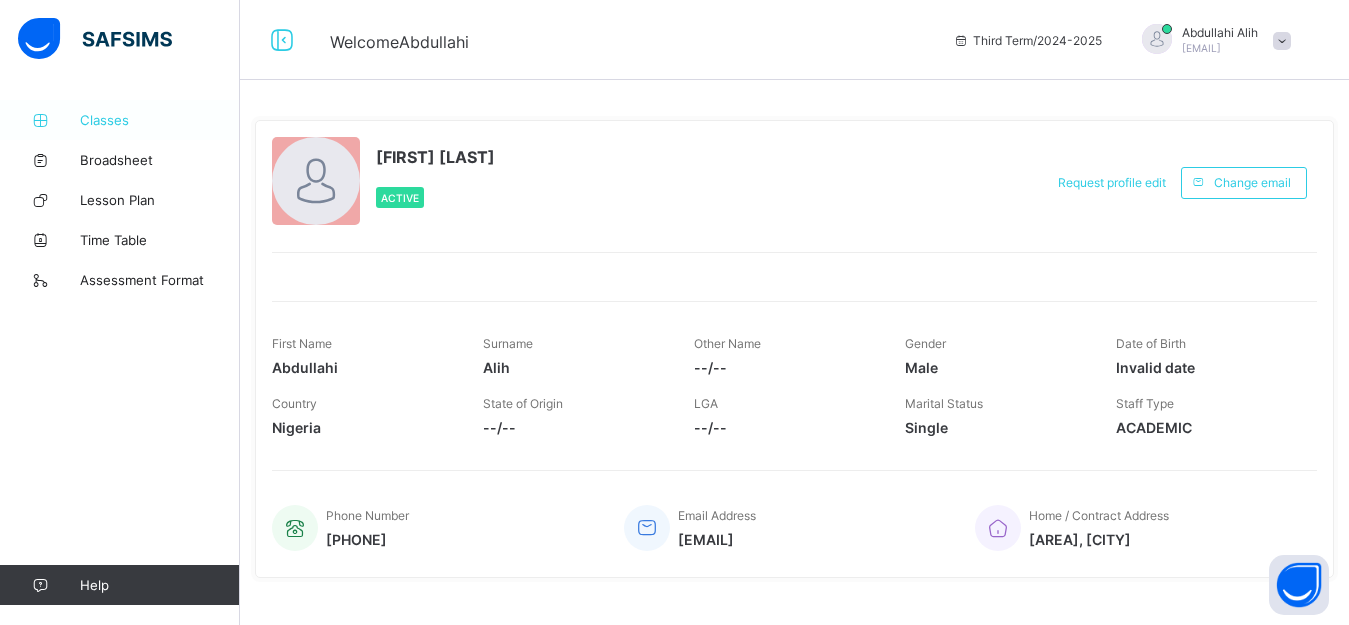 click on "Classes" at bounding box center (160, 120) 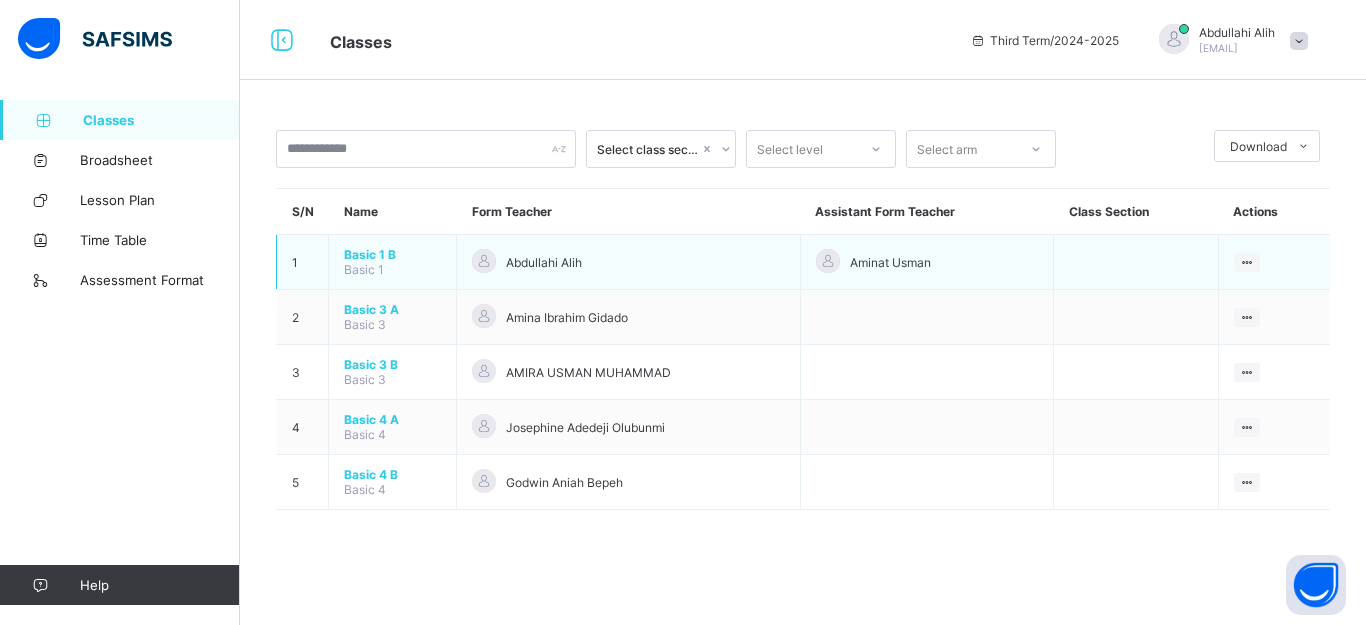 click on "Basic  1   B" at bounding box center [392, 254] 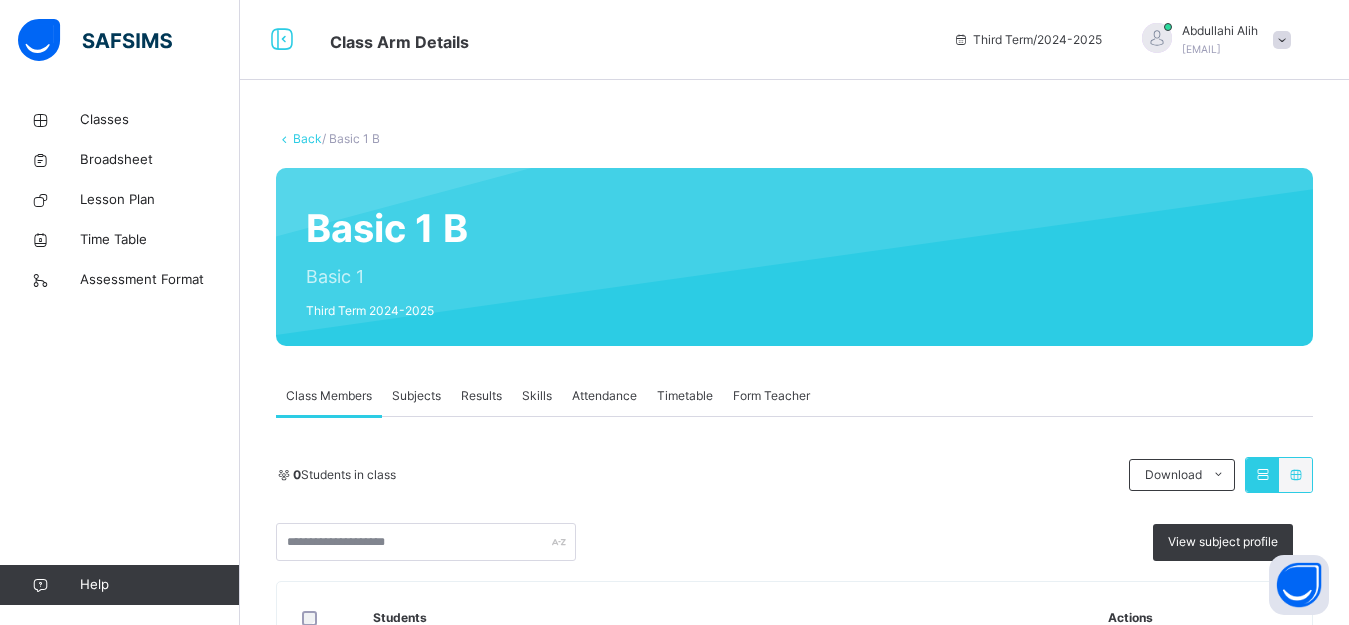 click on "Results" at bounding box center [481, 396] 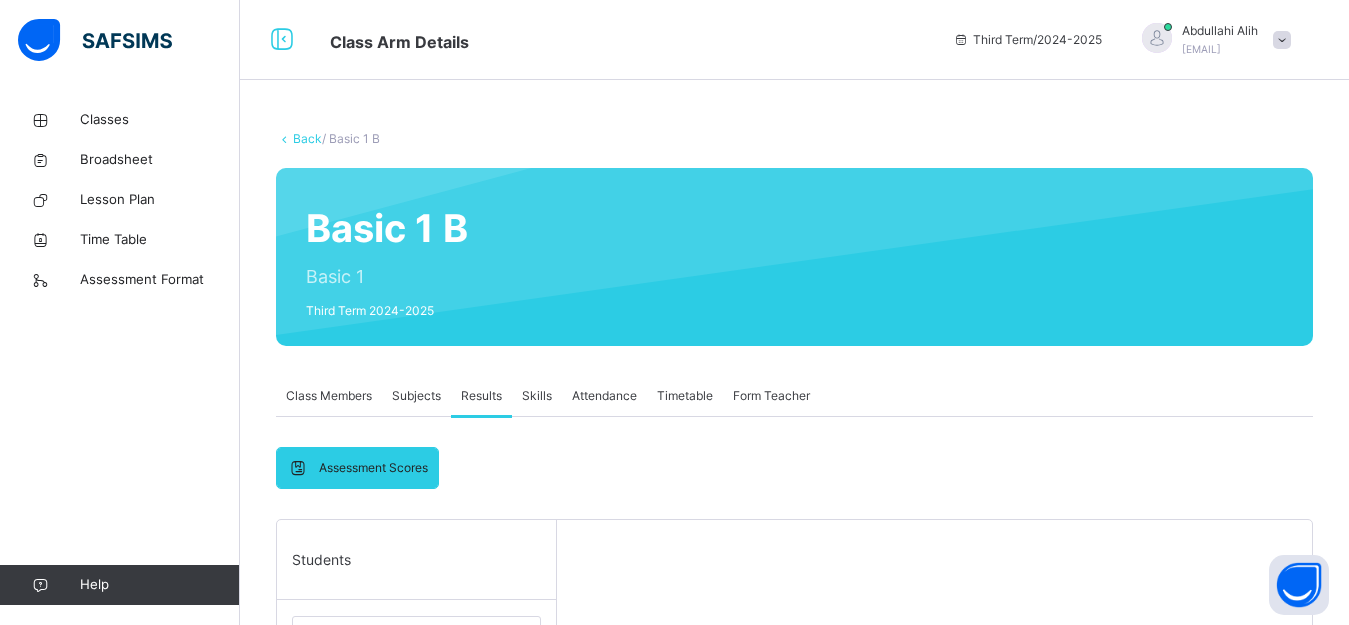 click on "ABDULLAZIZ  ABDALLAH" at bounding box center (421, 694) 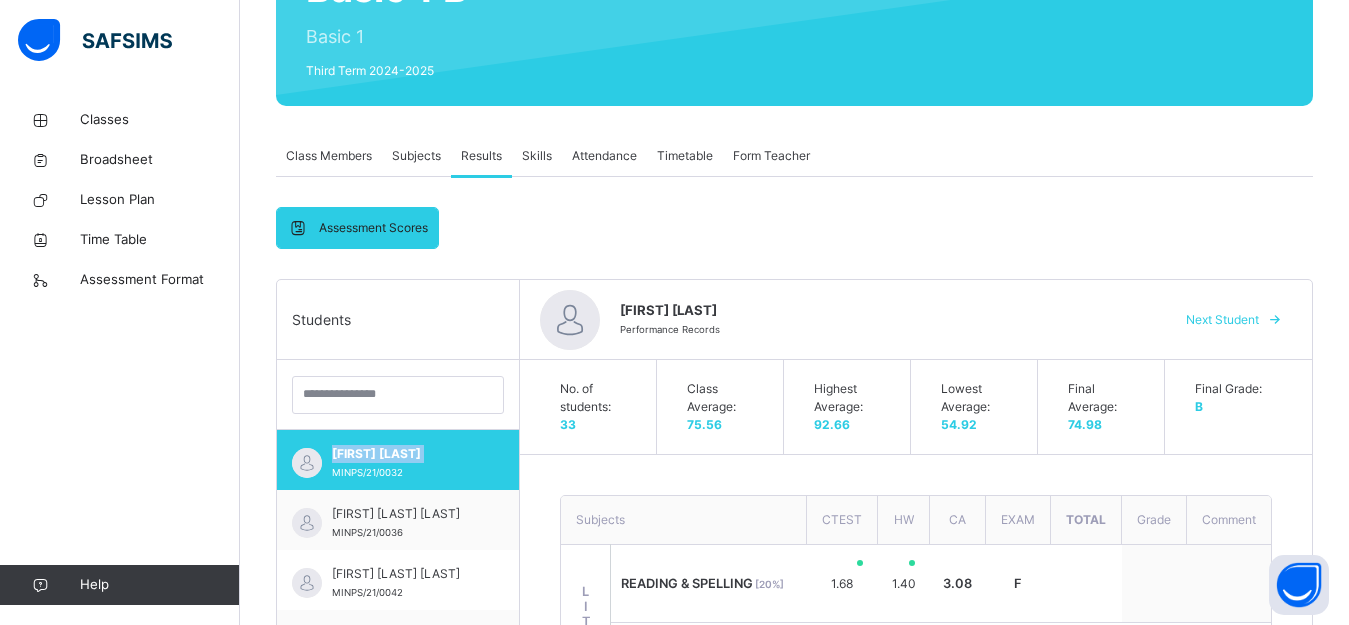 scroll, scrollTop: 1680, scrollLeft: 0, axis: vertical 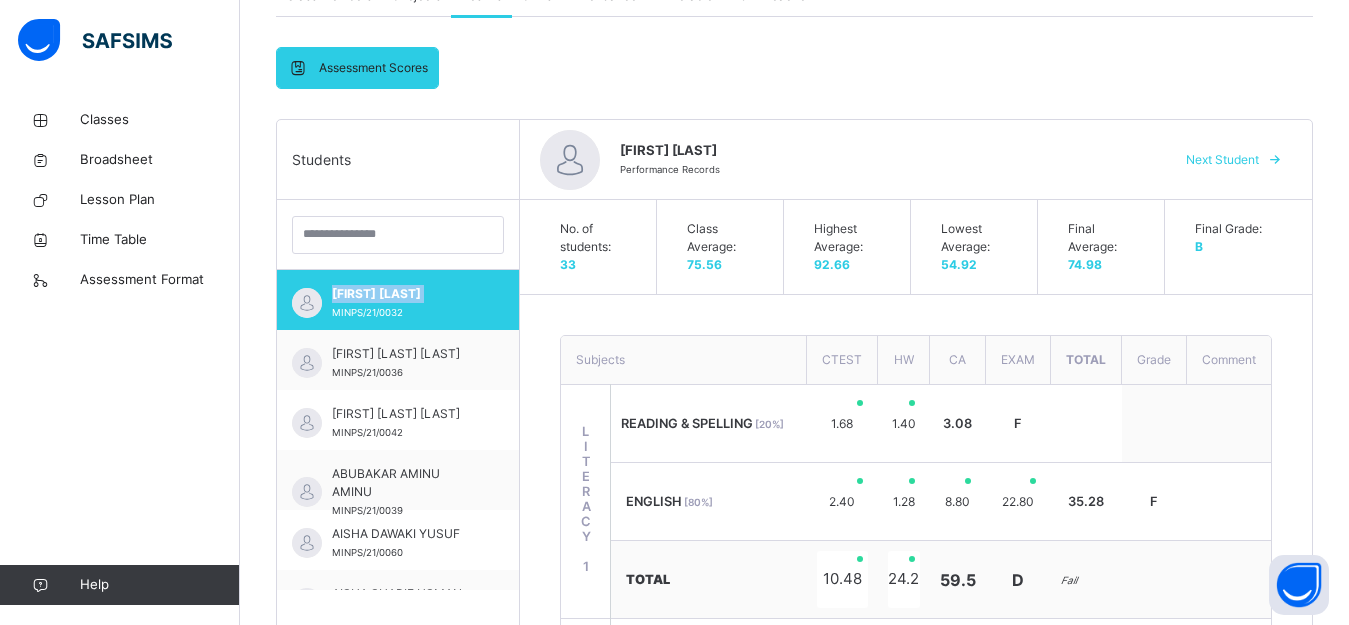 click on "Next Student" at bounding box center [1222, 160] 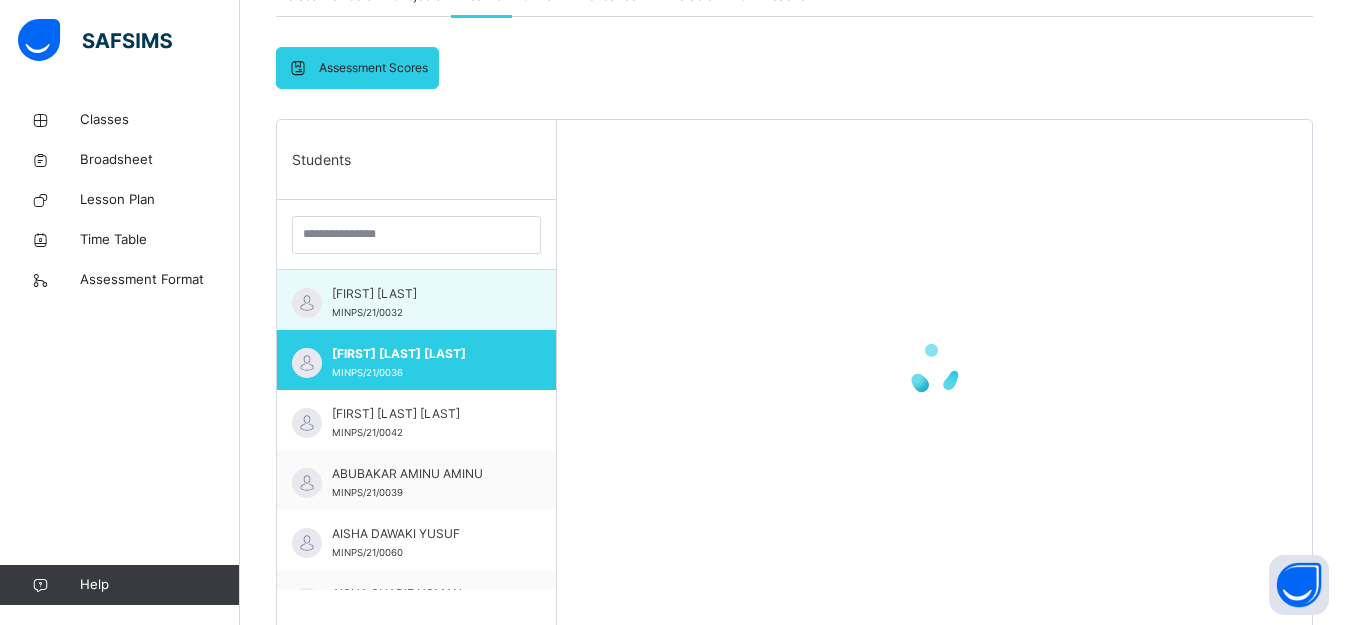 click on "ABDULLAZIZ  ABDALLAH" at bounding box center [421, 294] 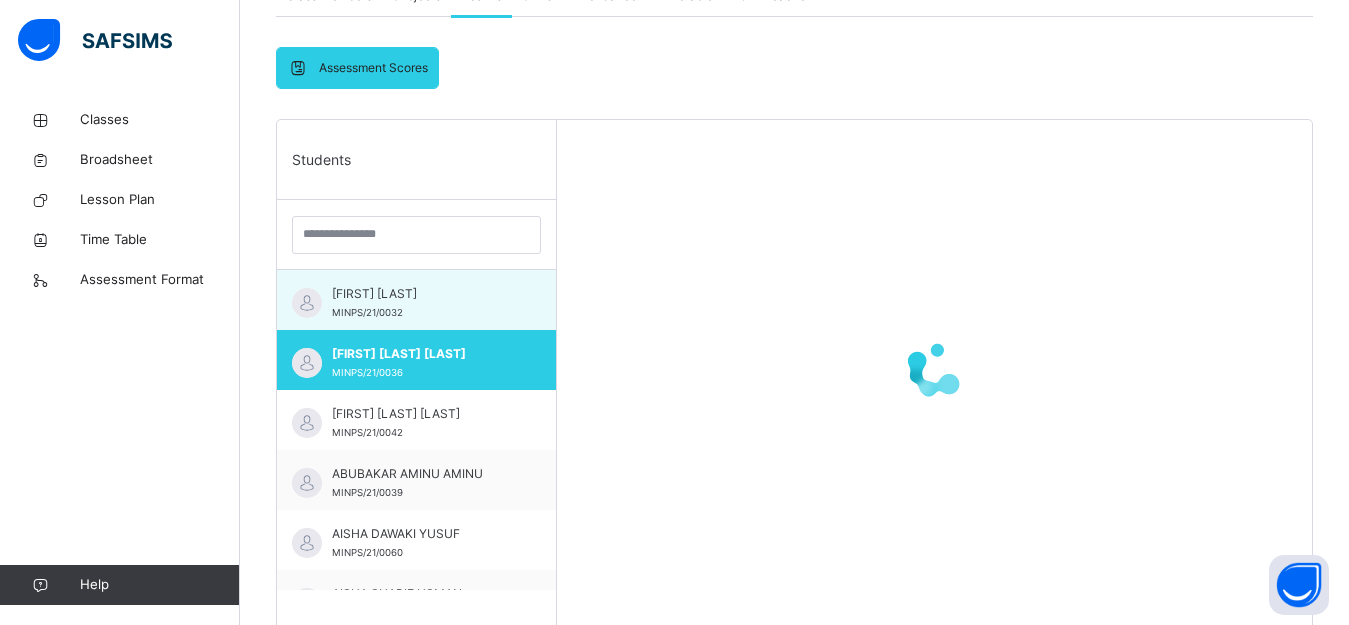click on "ABDULLAZIZ  ABDALLAH" at bounding box center [421, 294] 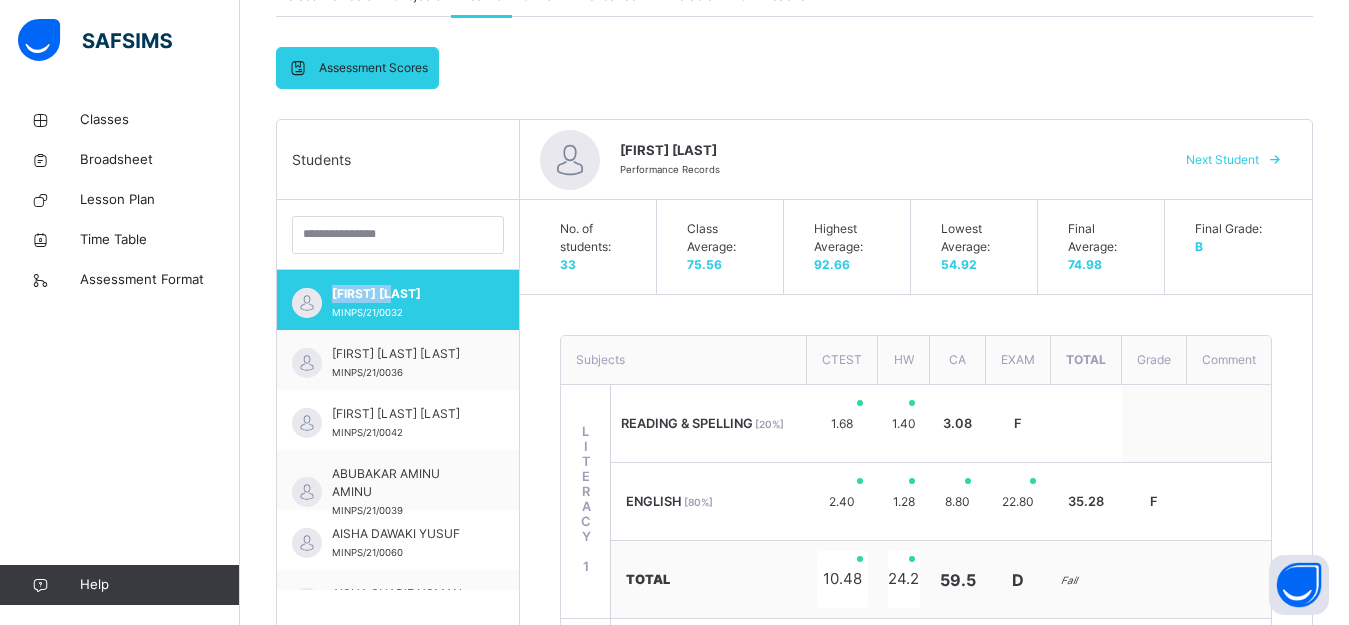 scroll, scrollTop: 1680, scrollLeft: 0, axis: vertical 